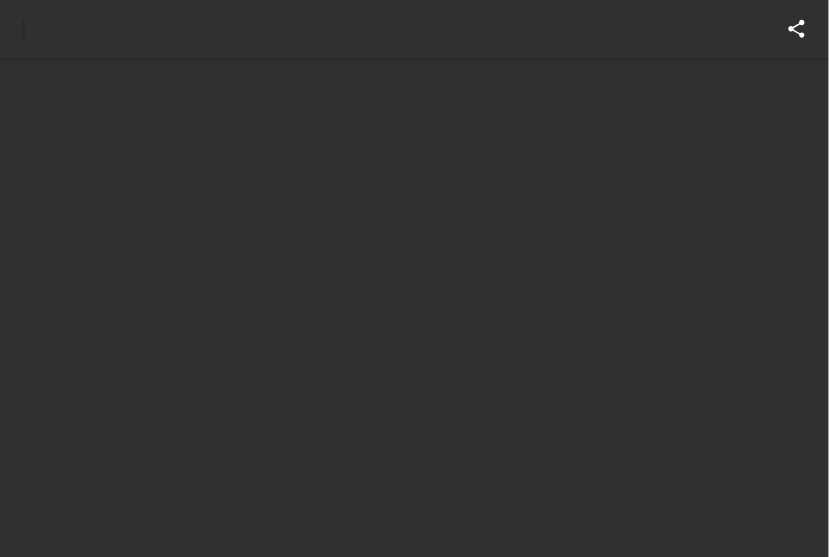 scroll, scrollTop: 0, scrollLeft: 0, axis: both 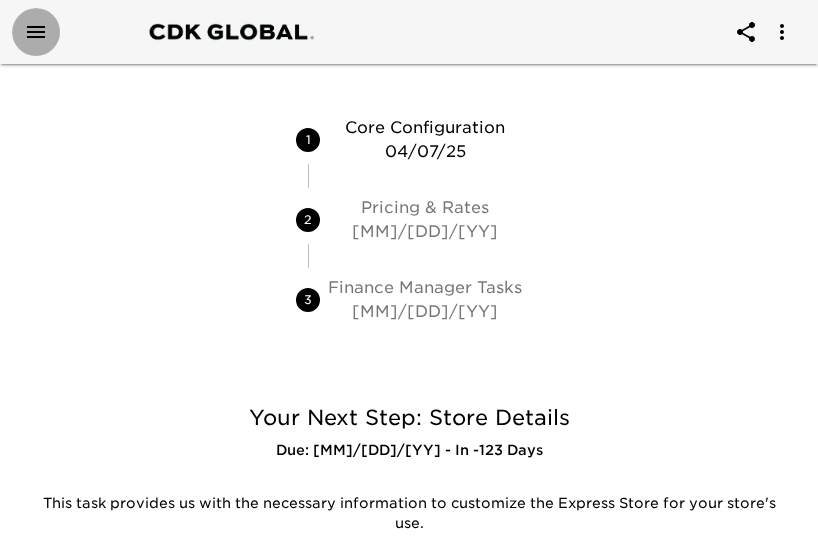 click 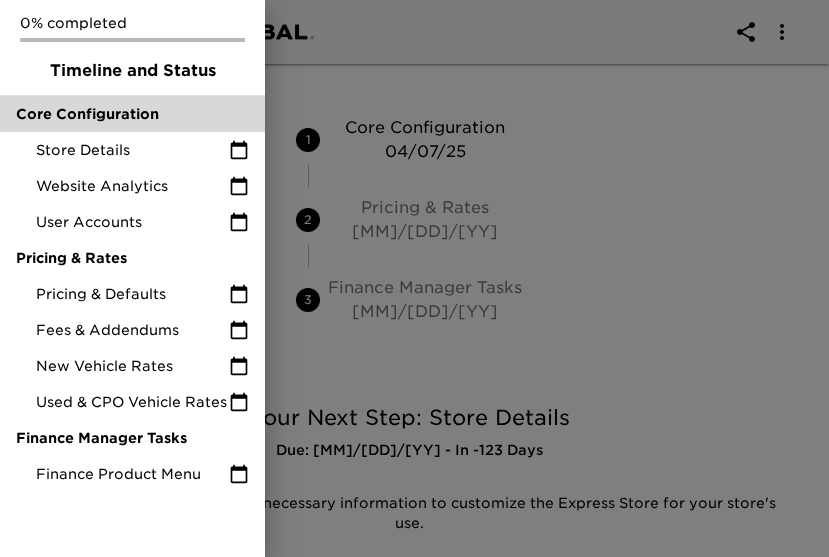 click on "Core Configuration" at bounding box center (132, 114) 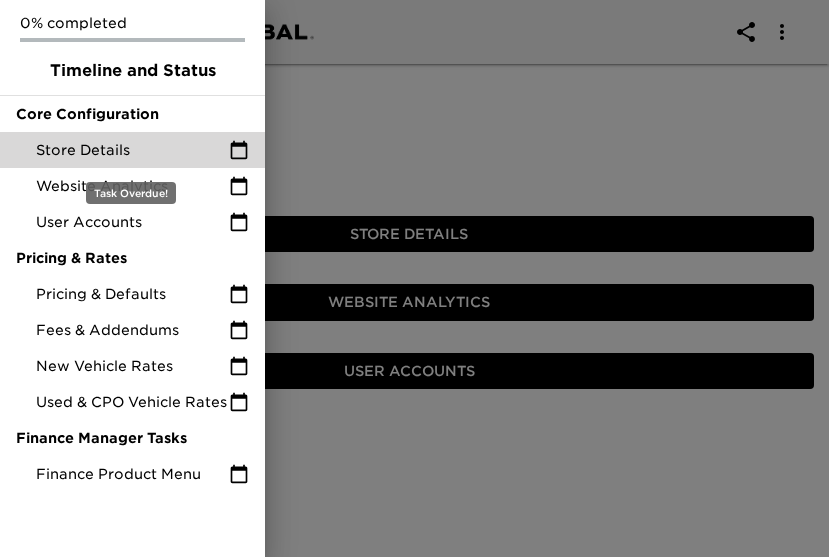 click on "Store Details" at bounding box center [132, 150] 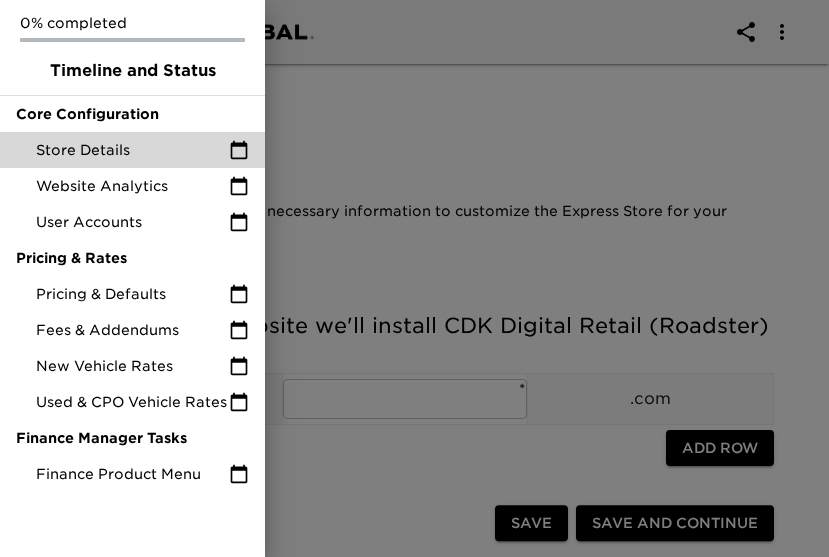 click at bounding box center (414, 278) 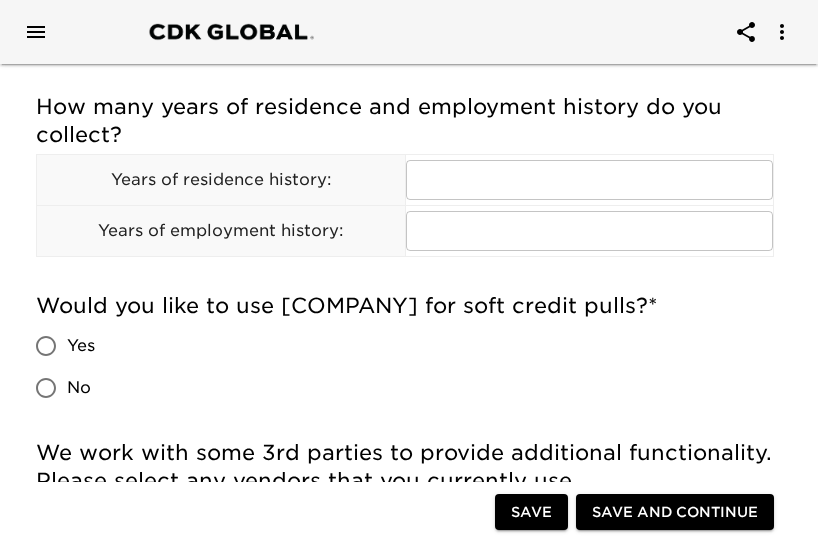 scroll, scrollTop: 2011, scrollLeft: 0, axis: vertical 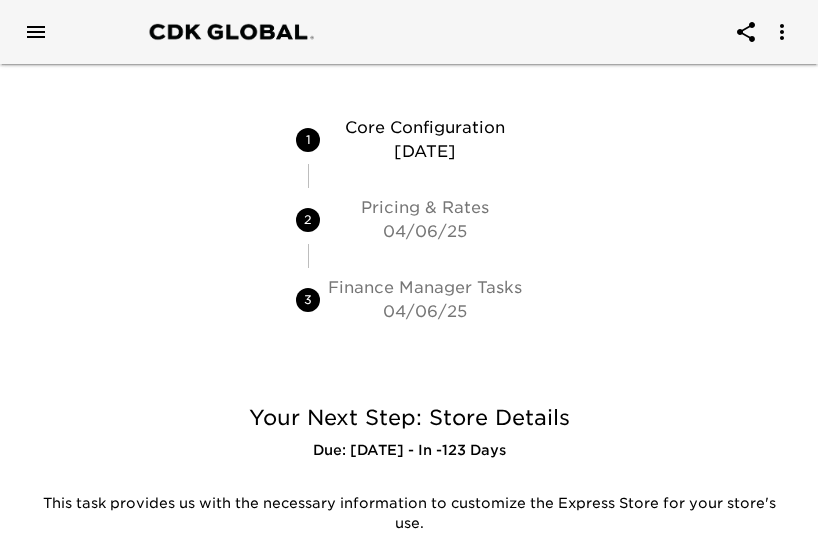 click 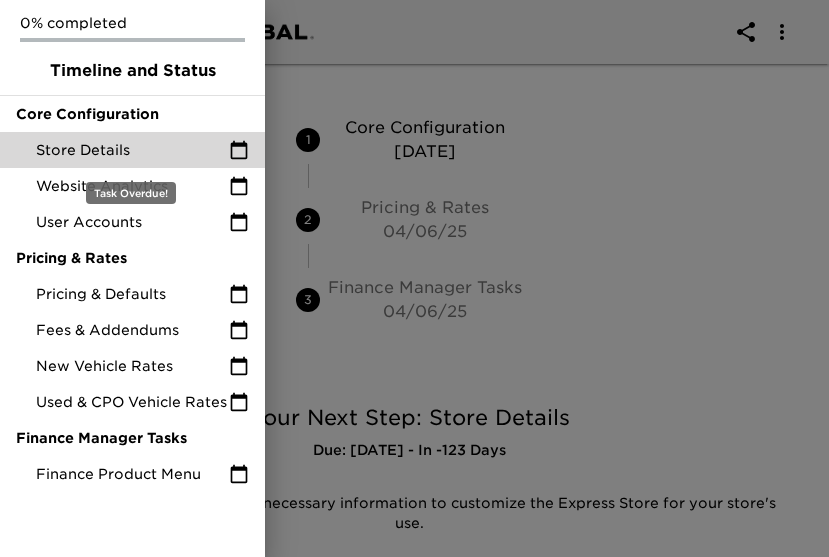 click on "Store Details" at bounding box center (132, 150) 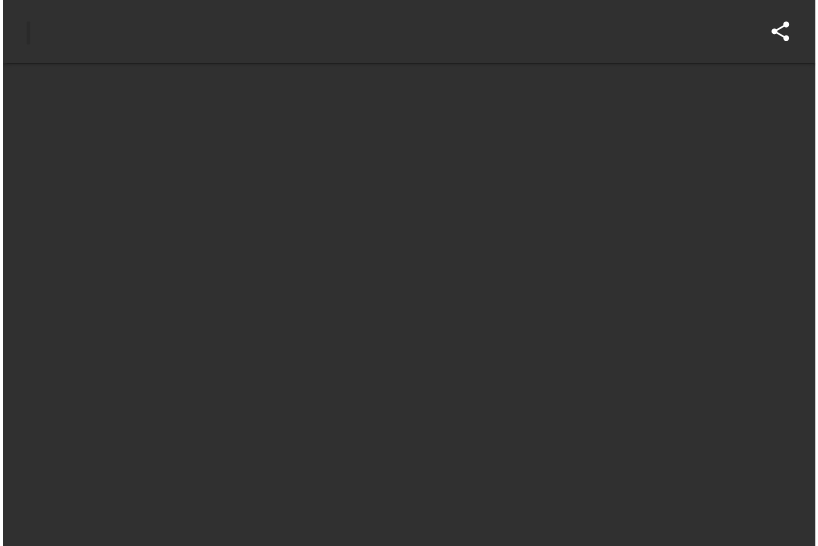 scroll, scrollTop: 0, scrollLeft: 0, axis: both 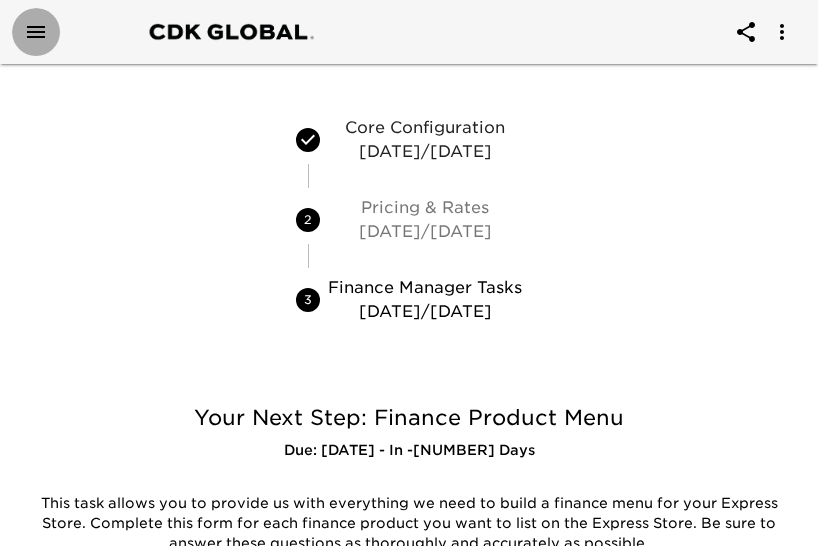 click 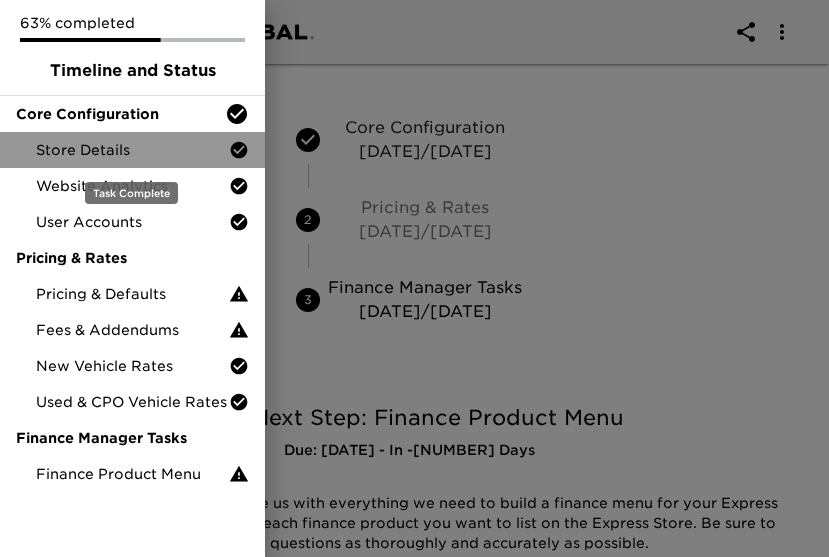 click on "Store Details" at bounding box center [132, 150] 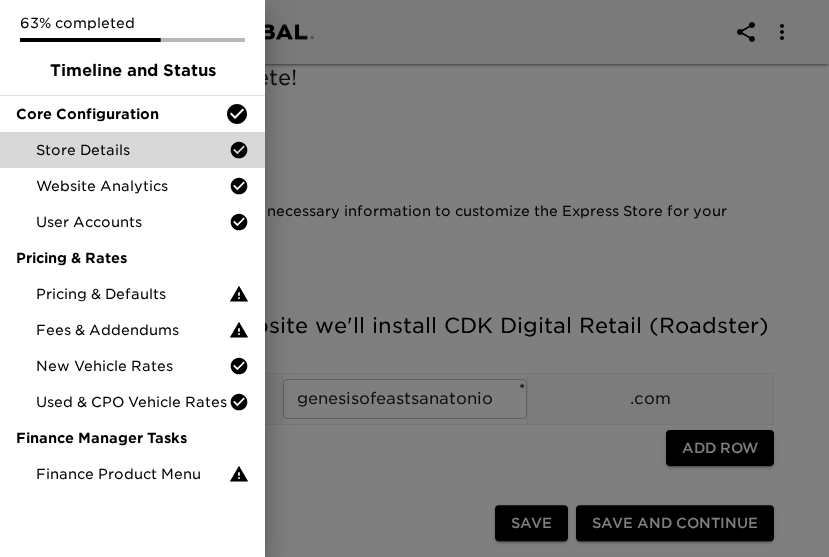 click at bounding box center (414, 278) 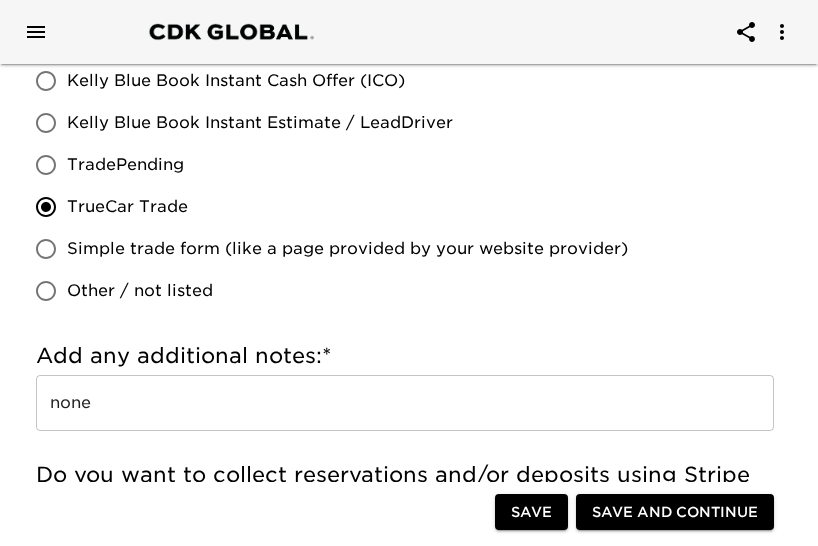 scroll, scrollTop: 3743, scrollLeft: 0, axis: vertical 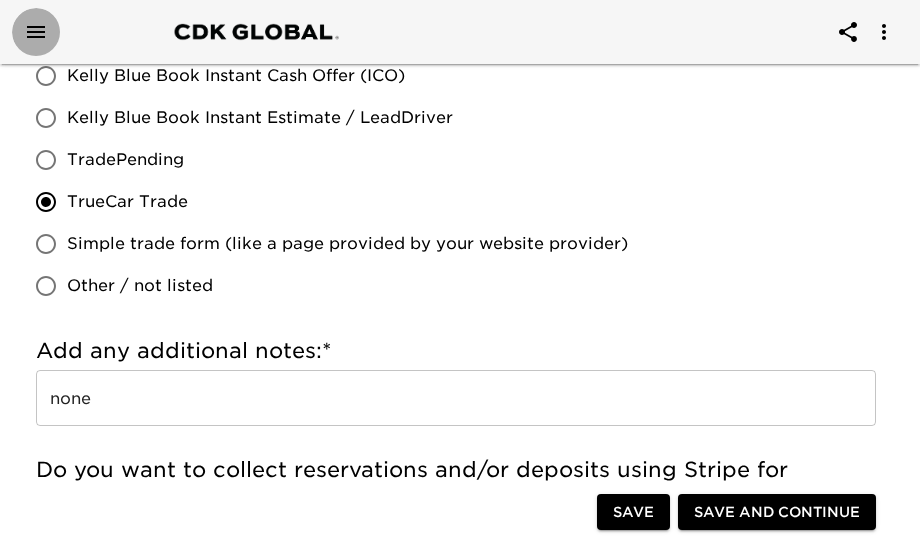 click 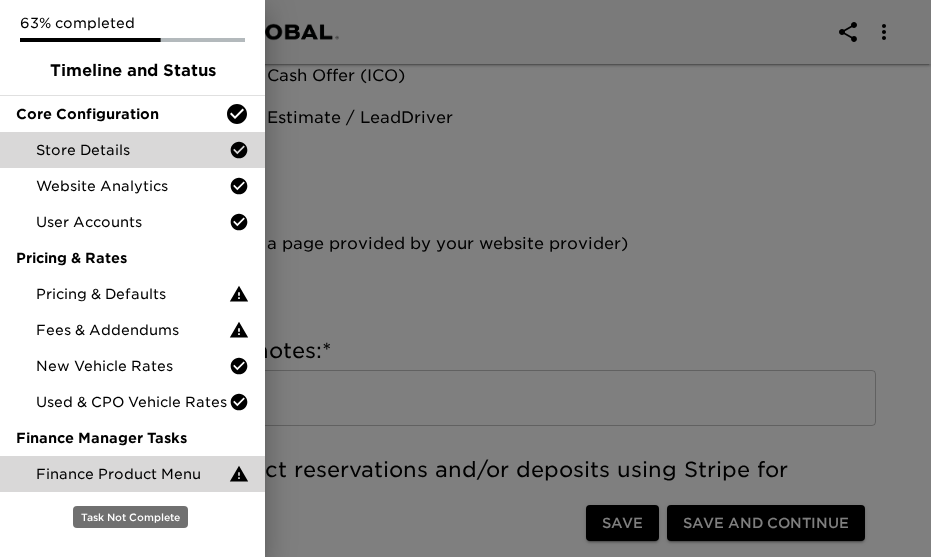 click on "Finance Product Menu" at bounding box center (132, 474) 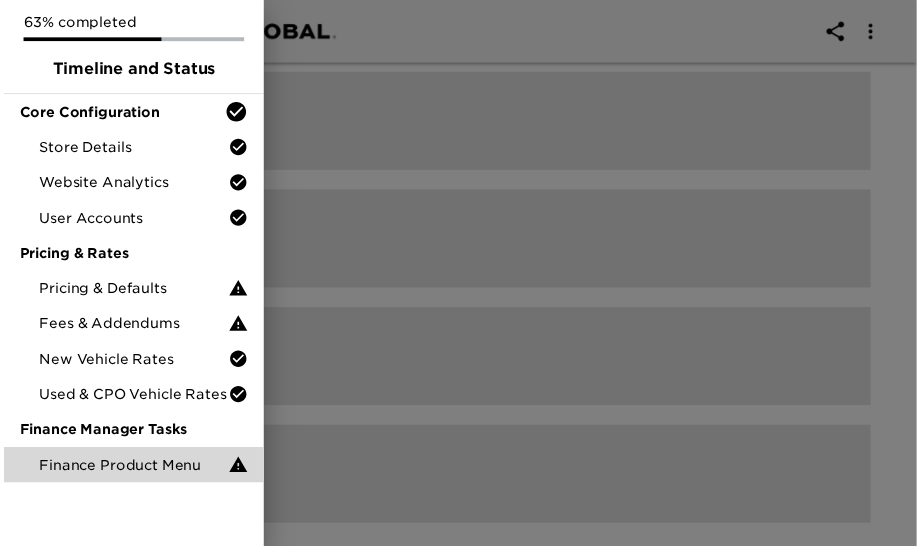 scroll, scrollTop: 0, scrollLeft: 0, axis: both 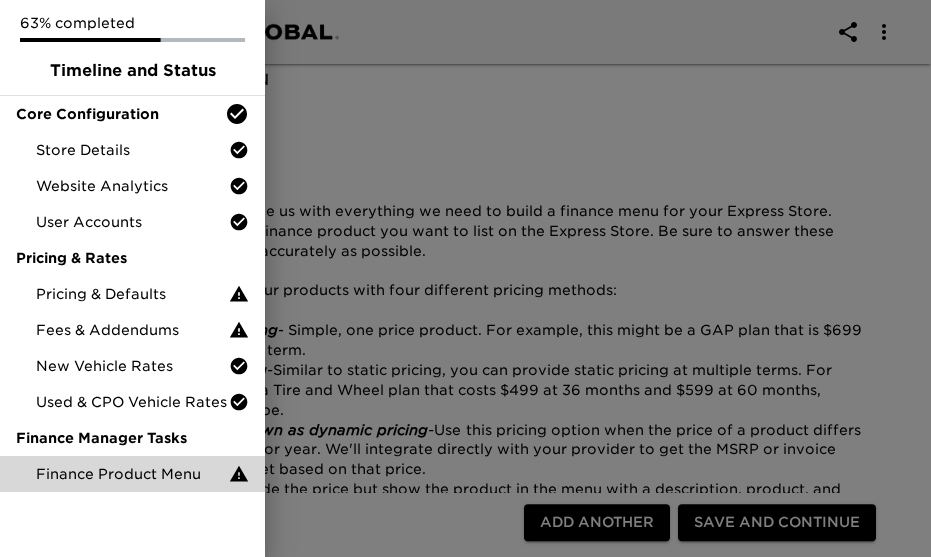 click at bounding box center (465, 278) 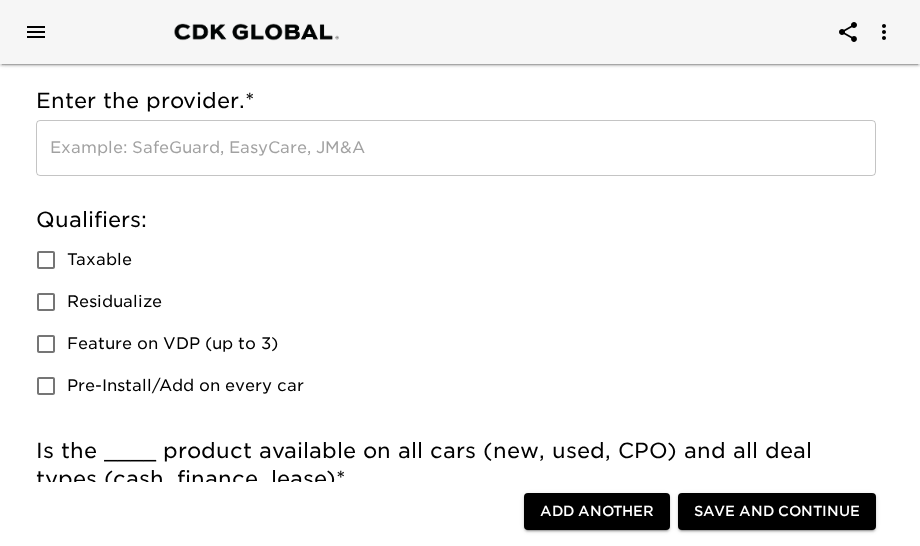 scroll, scrollTop: 1229, scrollLeft: 0, axis: vertical 